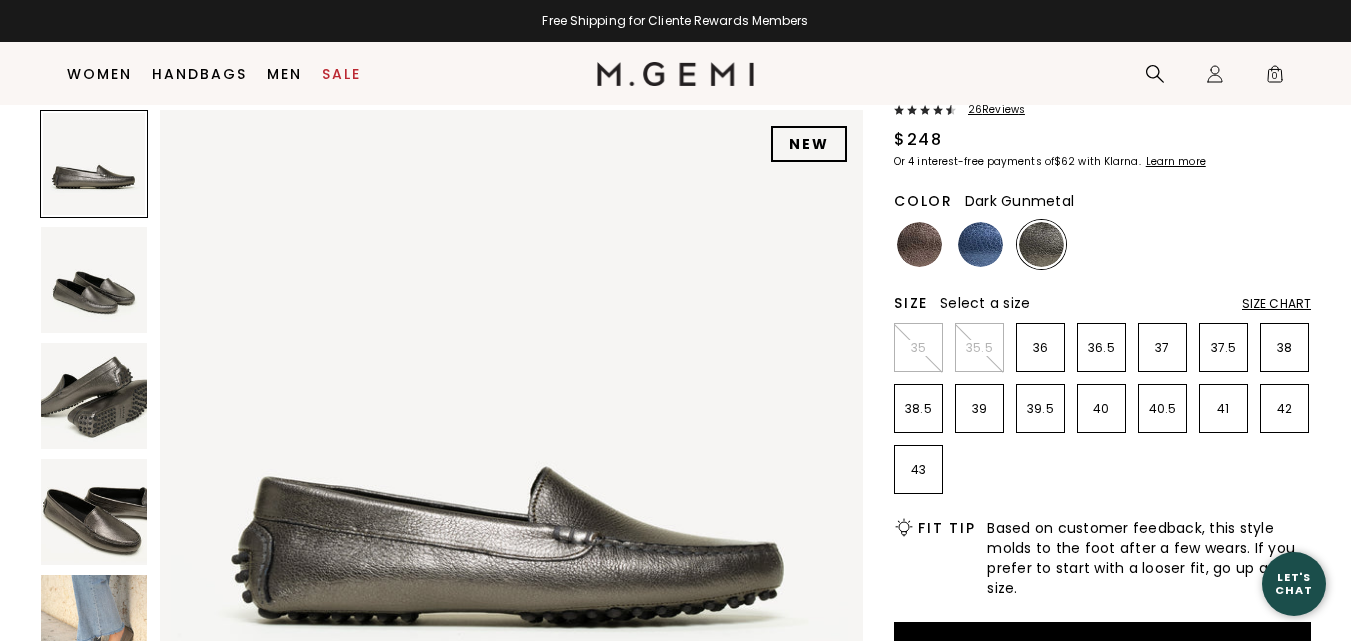 scroll, scrollTop: 158, scrollLeft: 0, axis: vertical 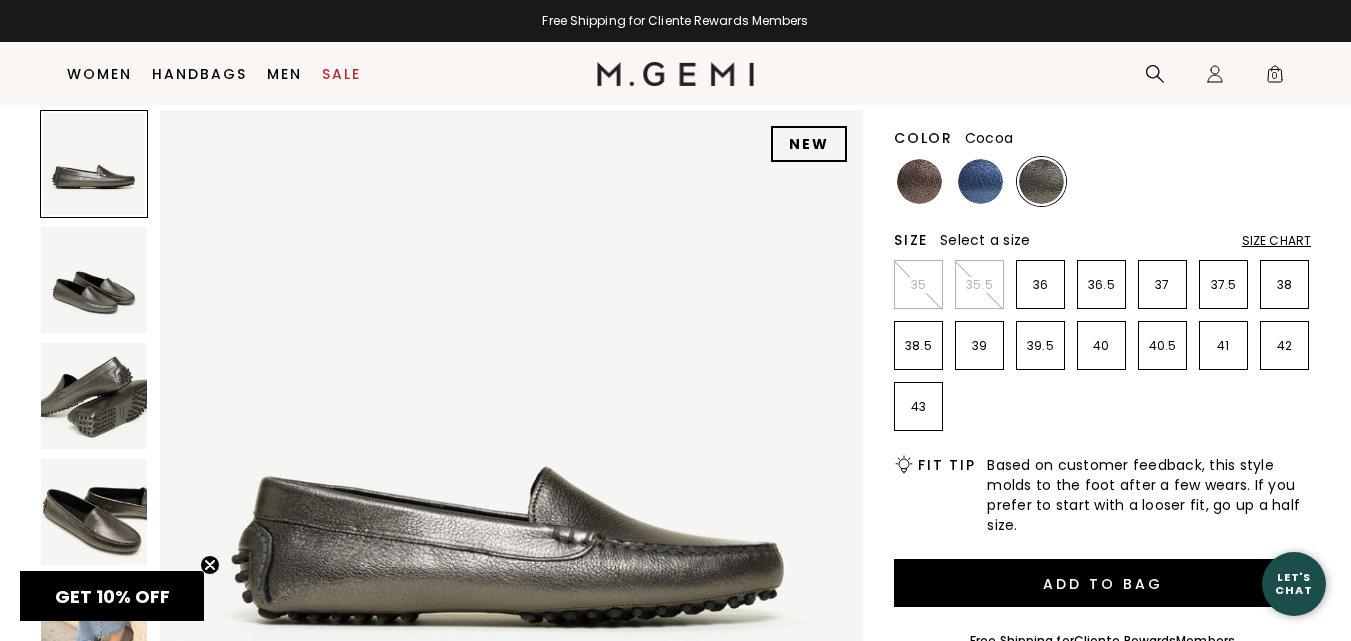 click at bounding box center (919, 181) 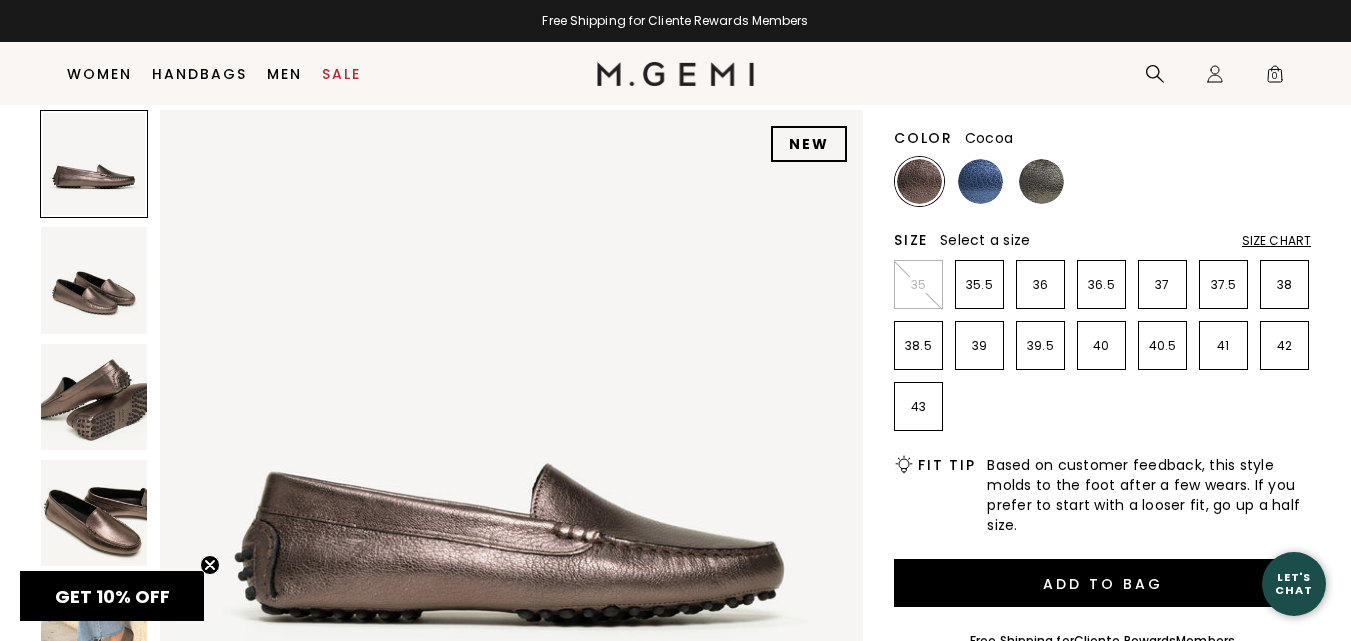 scroll, scrollTop: 0, scrollLeft: 0, axis: both 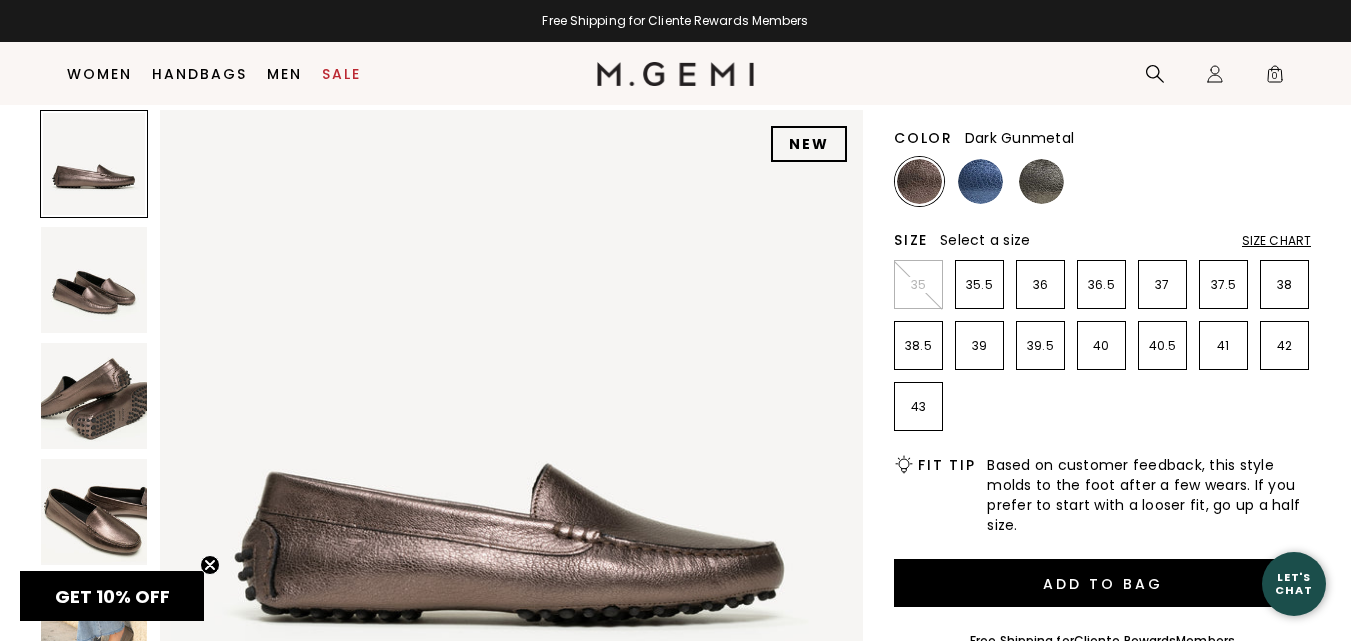 click at bounding box center (1041, 181) 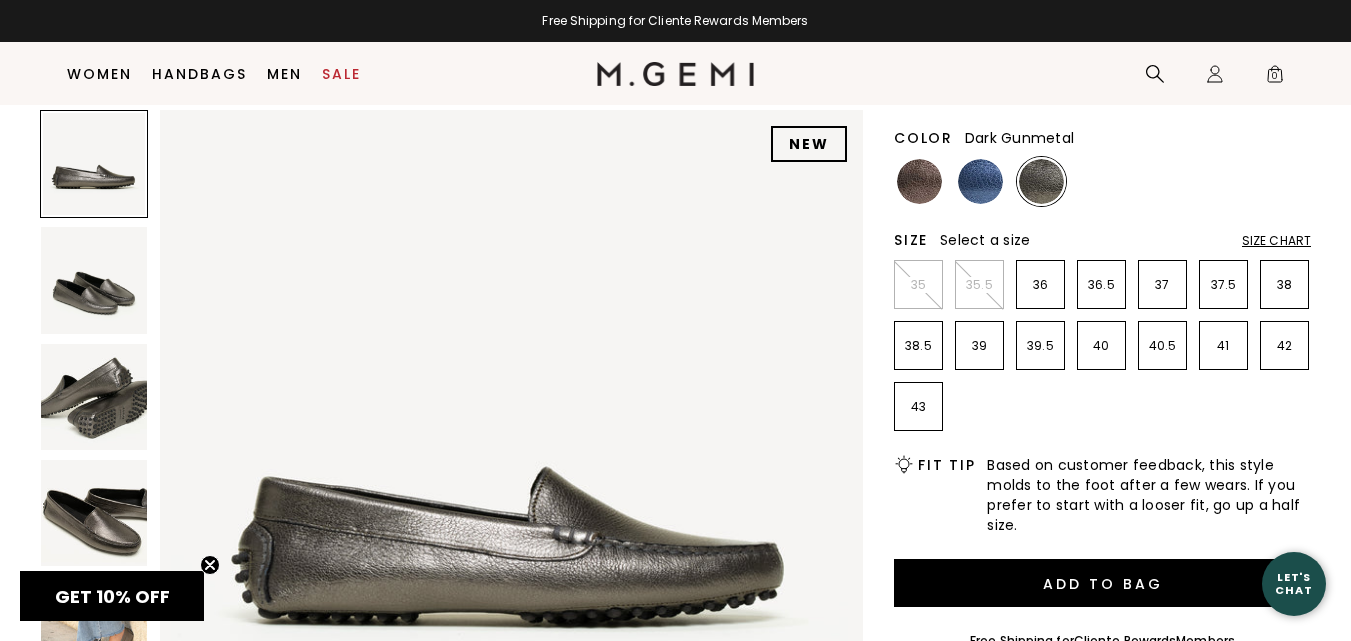 scroll, scrollTop: 0, scrollLeft: 0, axis: both 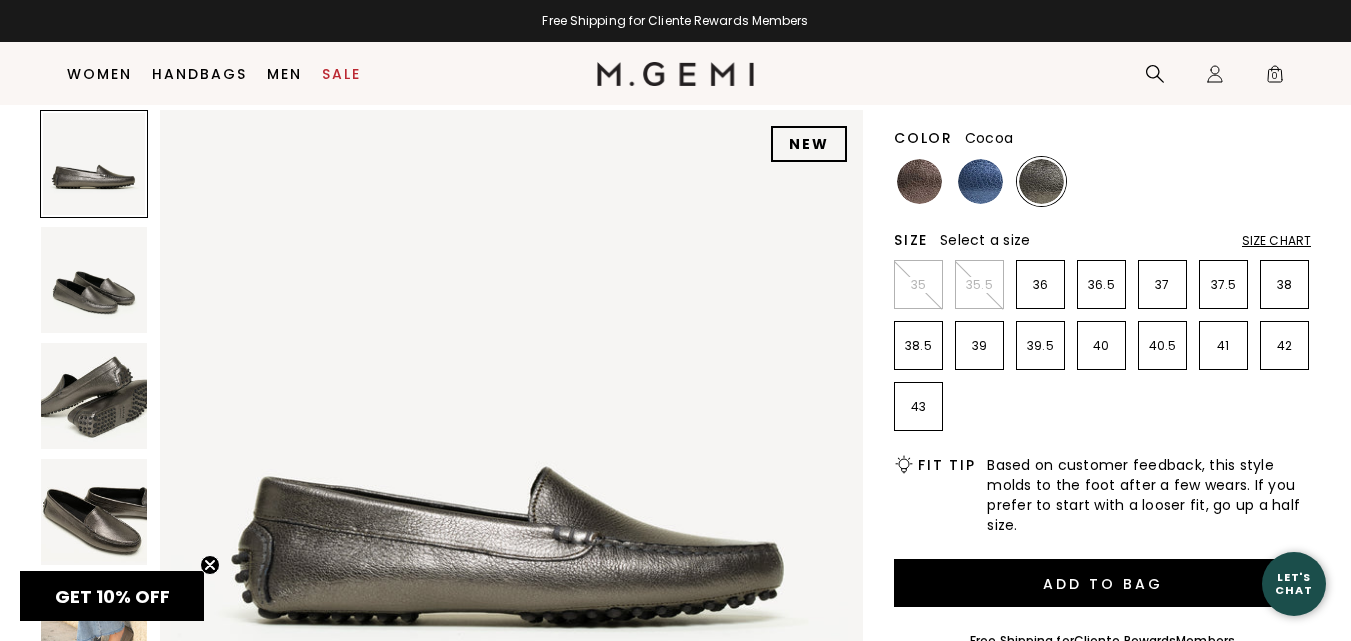 click at bounding box center (919, 181) 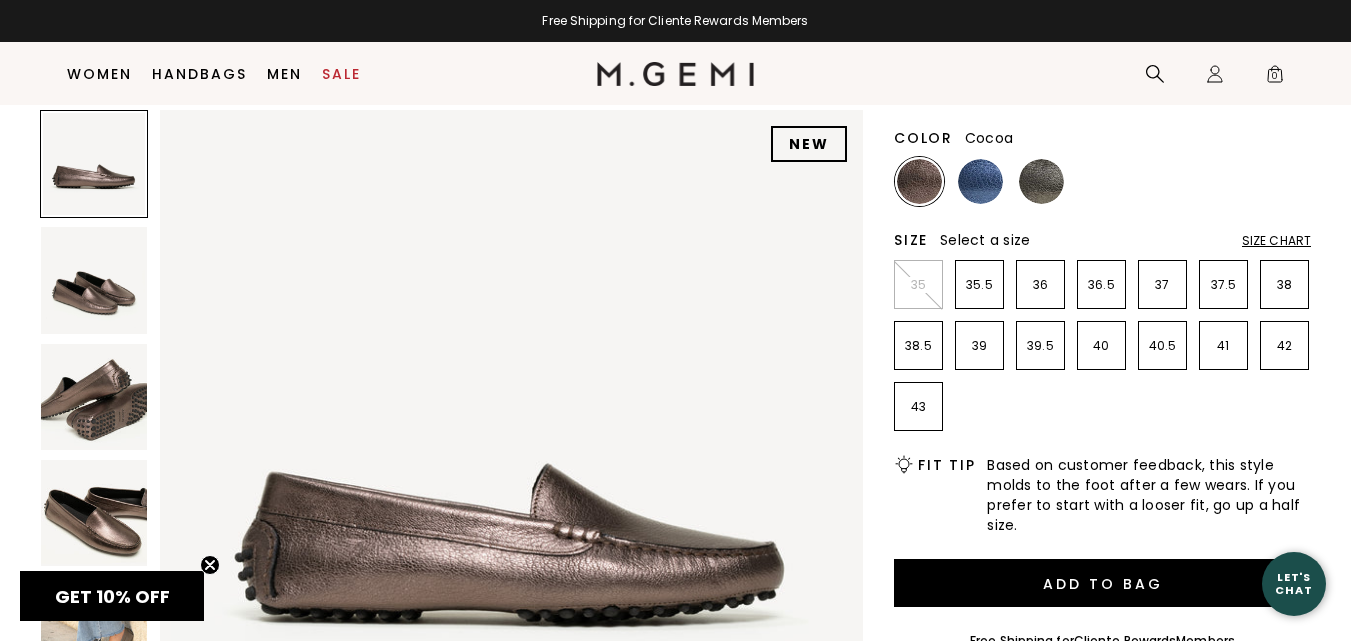 scroll, scrollTop: 0, scrollLeft: 0, axis: both 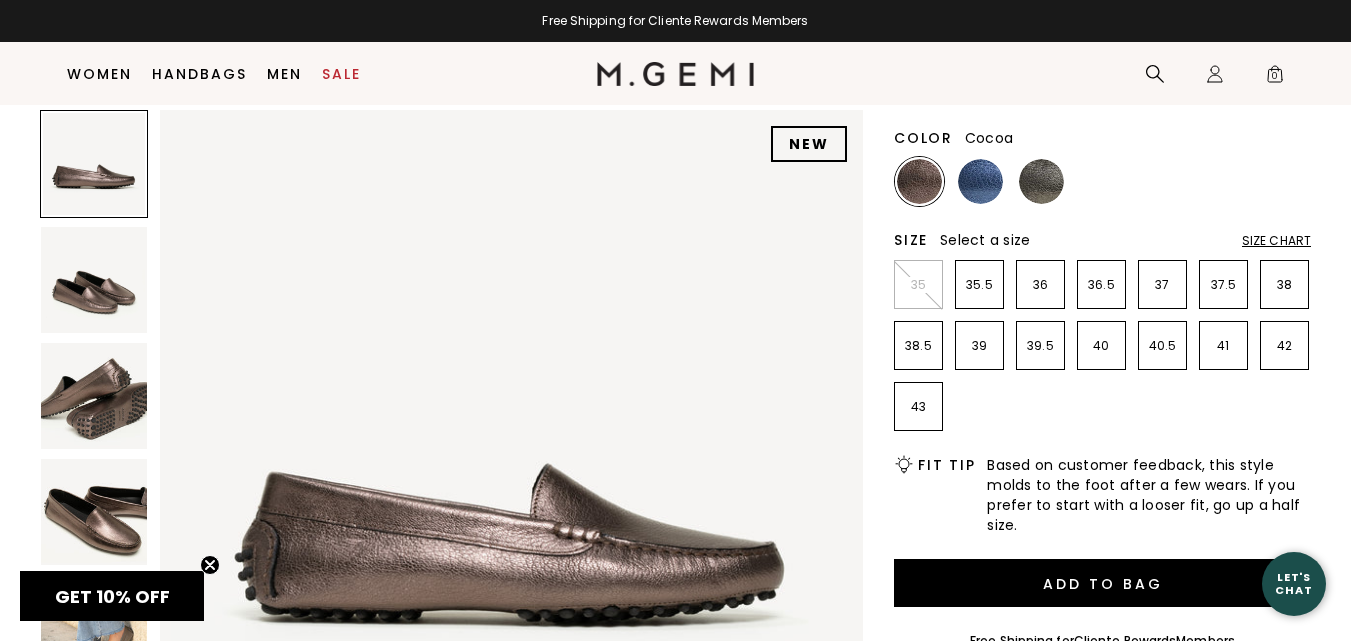 drag, startPoint x: 1341, startPoint y: 95, endPoint x: 1317, endPoint y: 70, distance: 34.655445 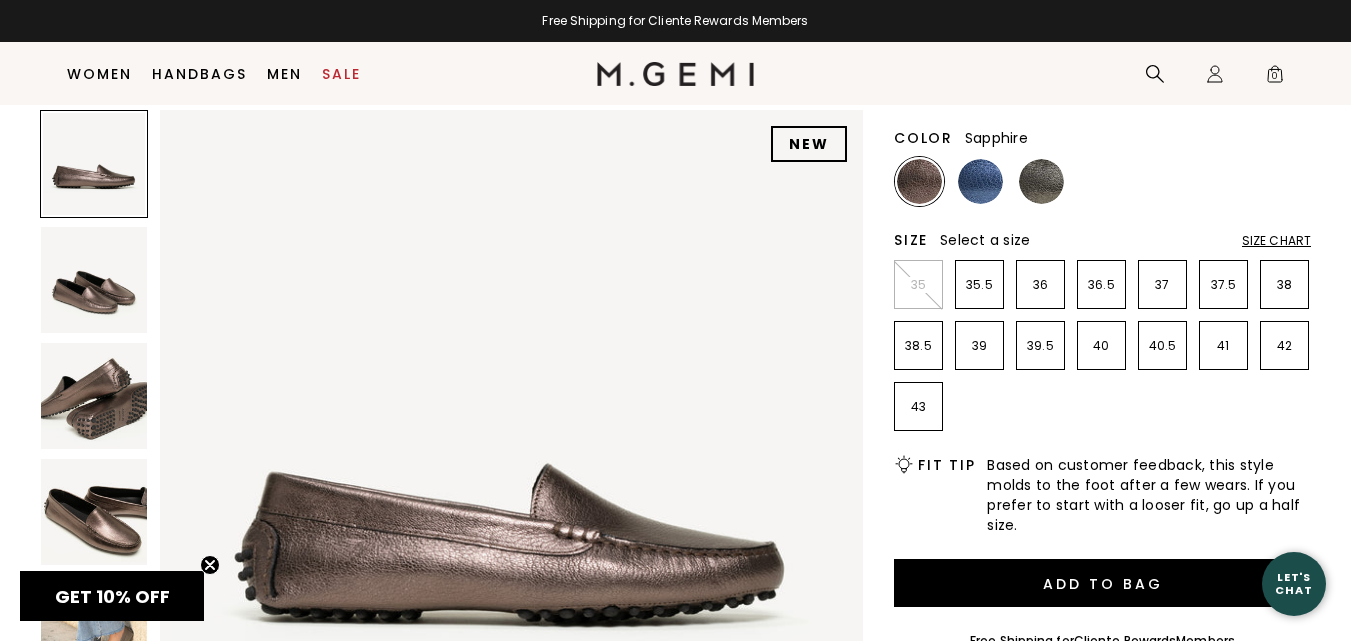 click at bounding box center [980, 181] 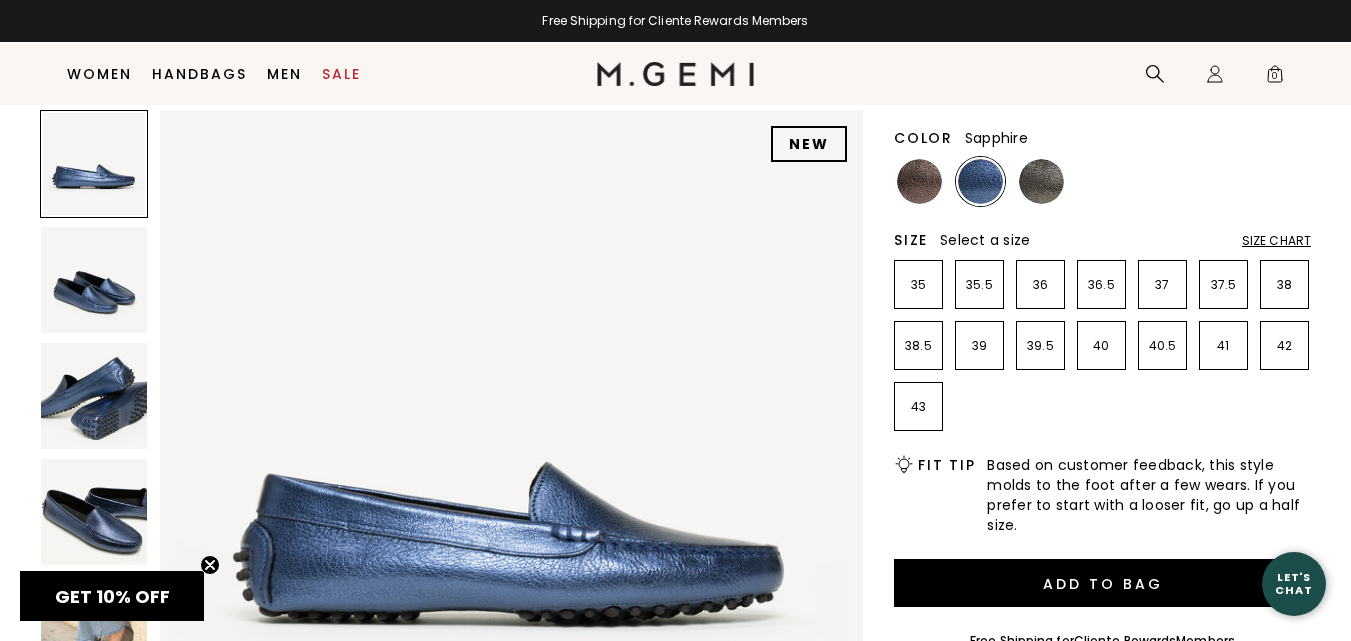 scroll, scrollTop: 0, scrollLeft: 0, axis: both 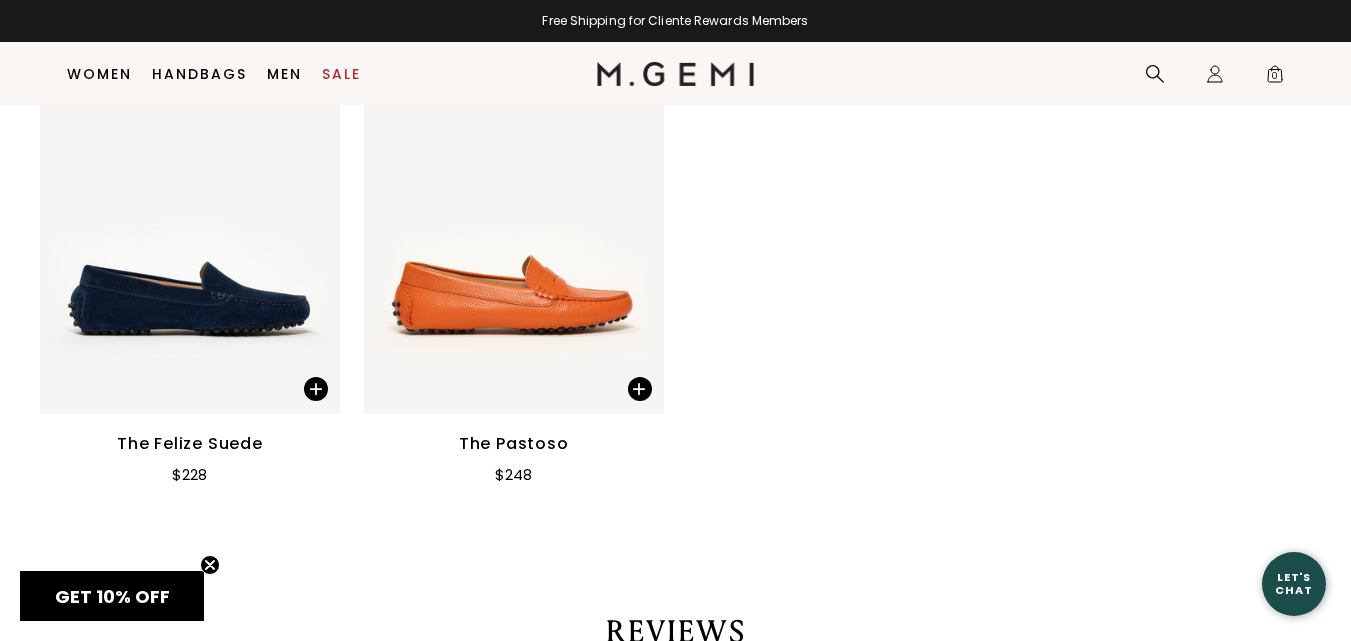 click at bounding box center (190, 214) 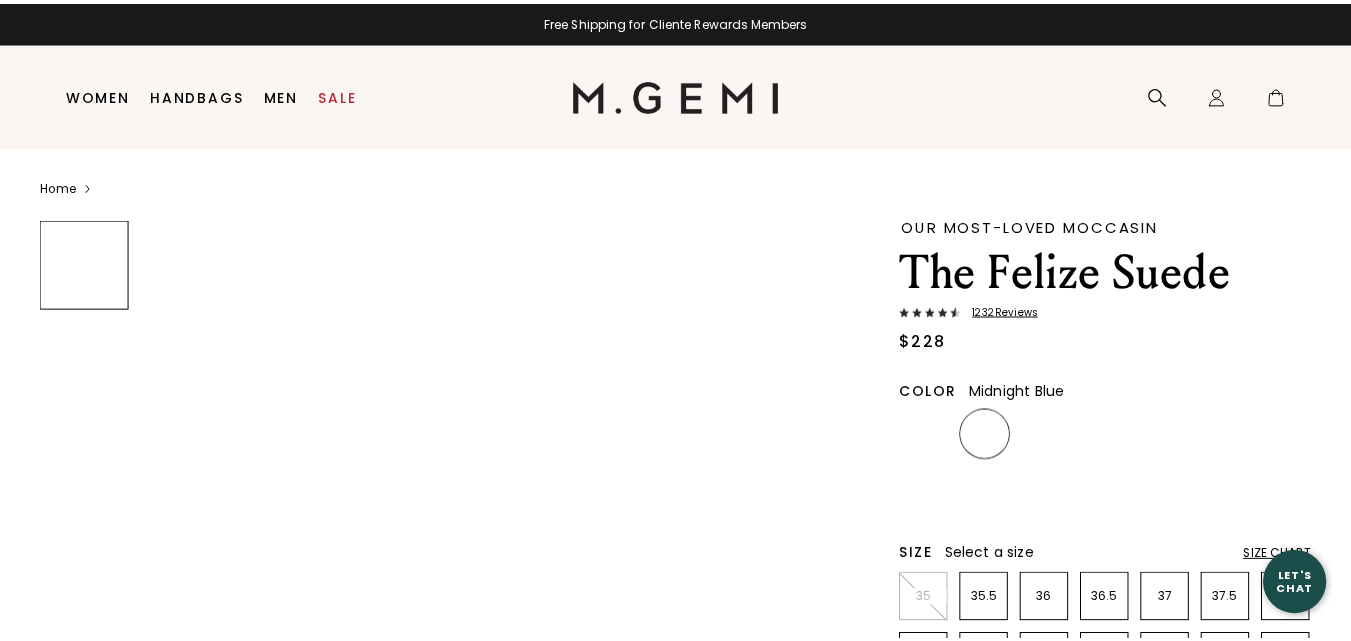 scroll, scrollTop: 0, scrollLeft: 0, axis: both 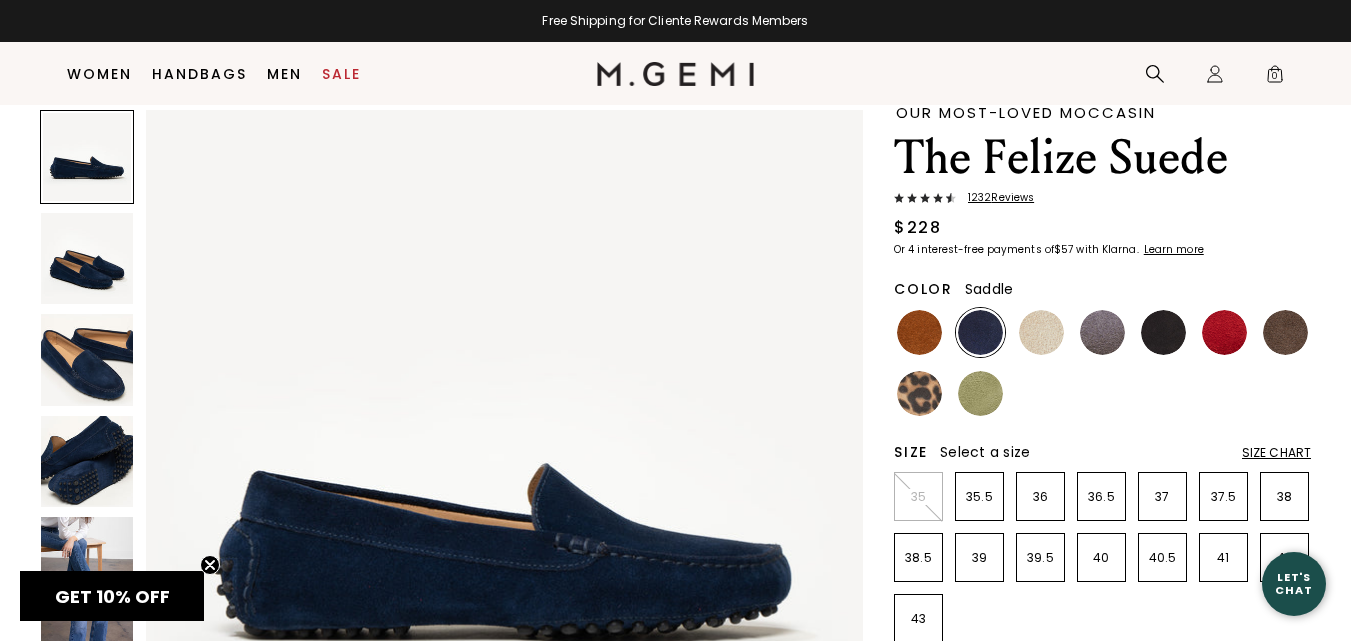 click at bounding box center [919, 332] 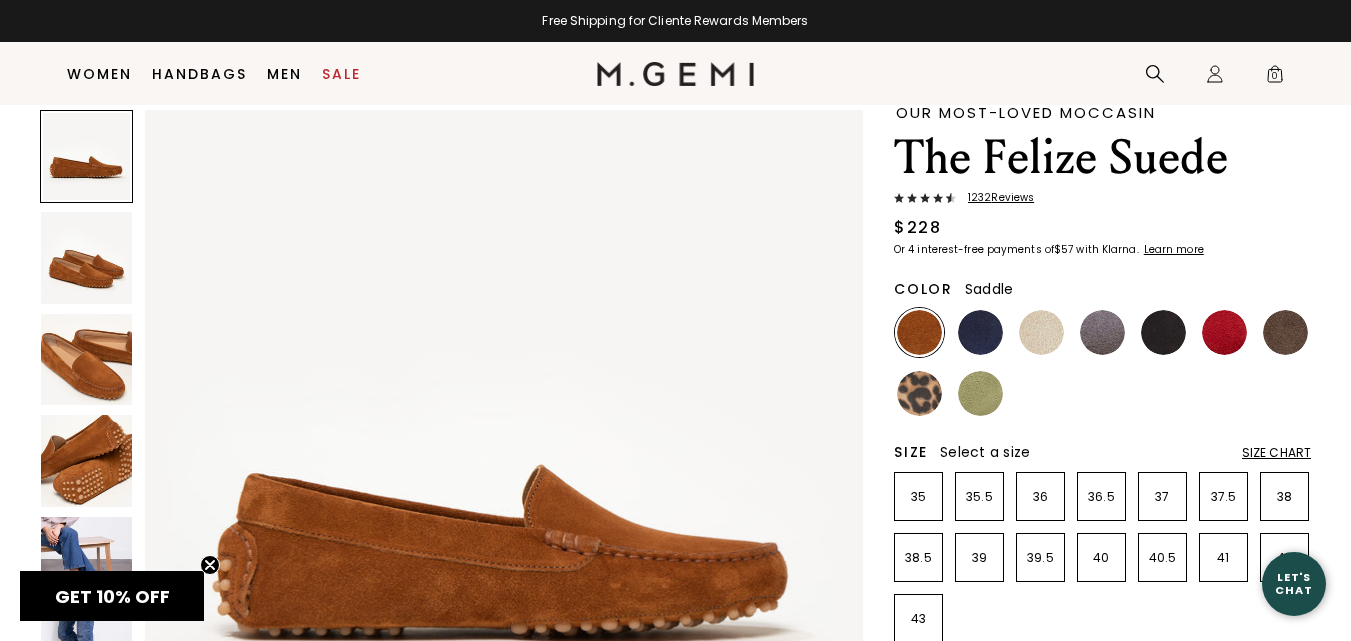 scroll, scrollTop: 0, scrollLeft: 0, axis: both 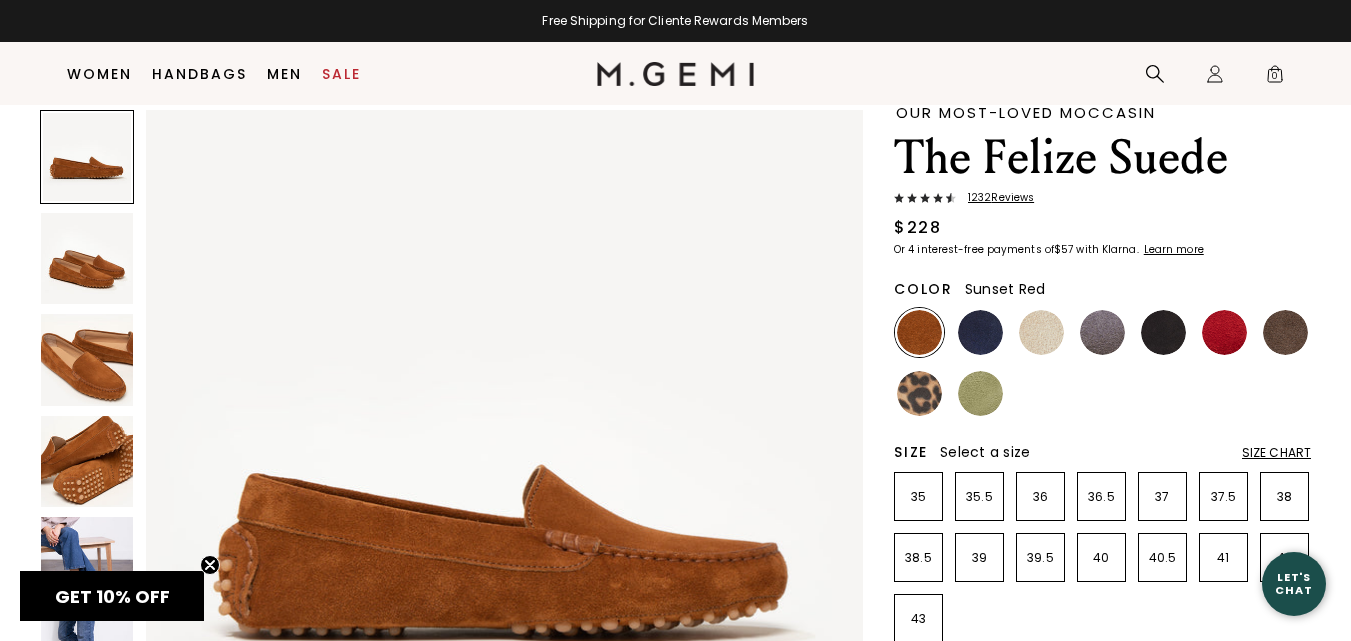click at bounding box center (1224, 332) 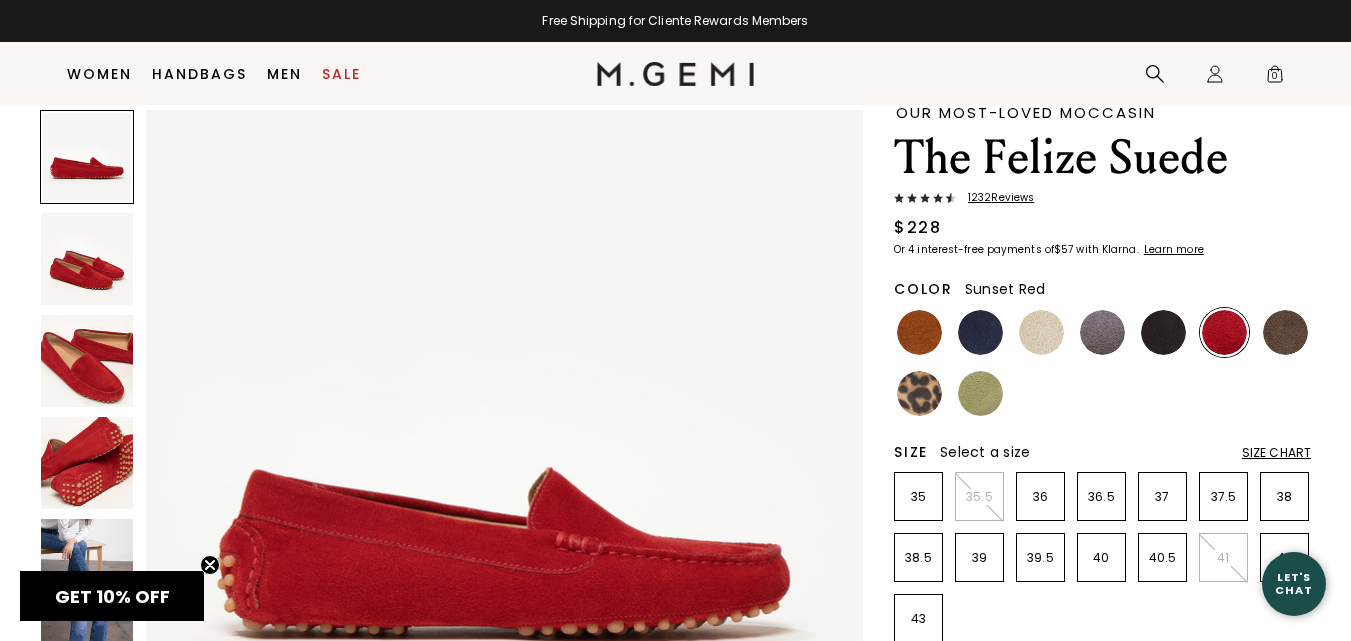 scroll, scrollTop: 0, scrollLeft: 0, axis: both 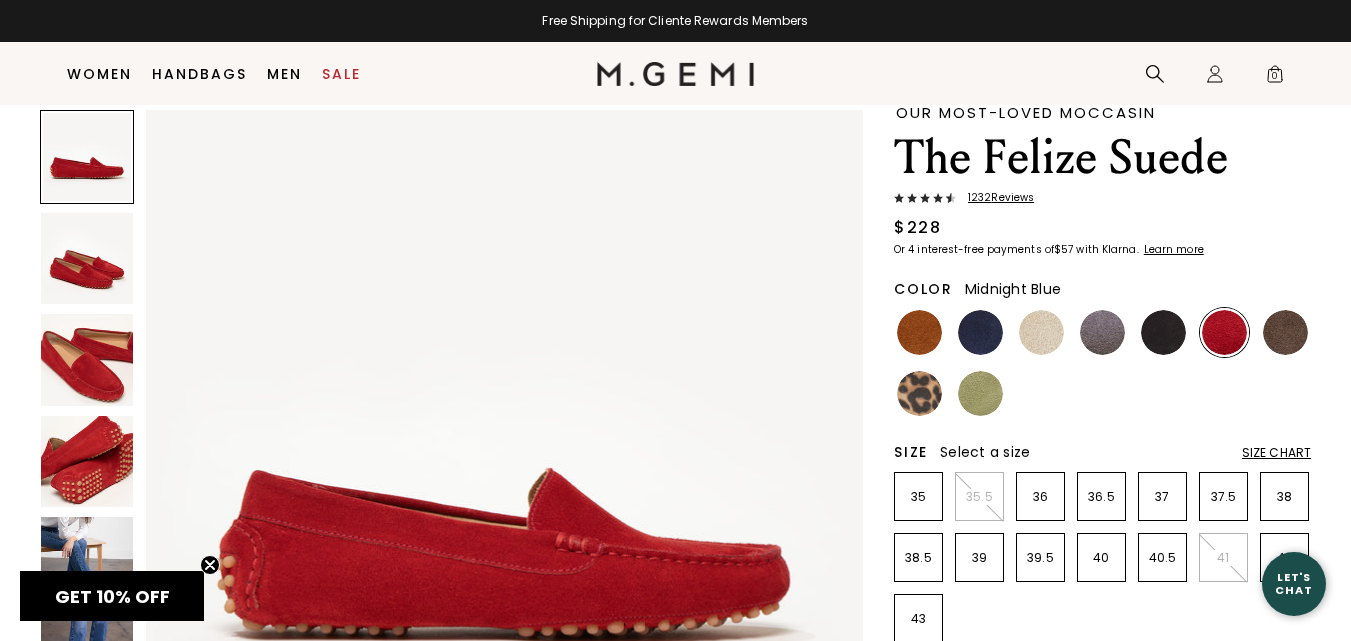 click at bounding box center (980, 332) 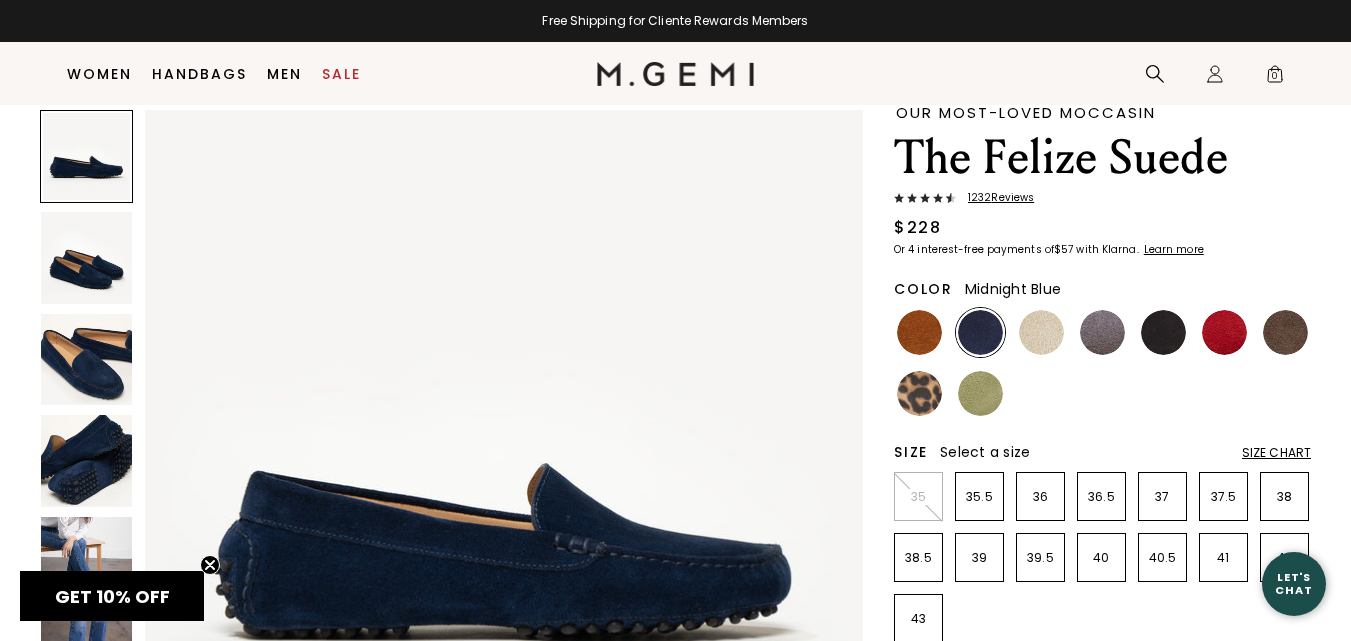 scroll, scrollTop: 0, scrollLeft: 0, axis: both 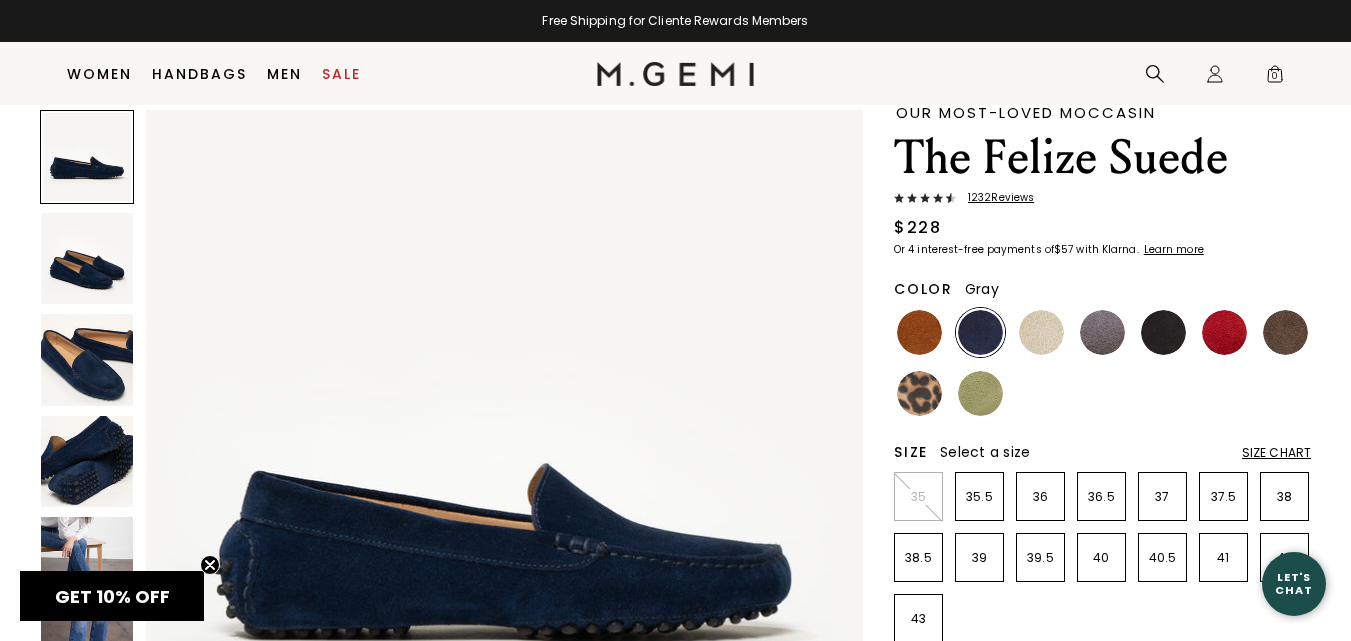 click at bounding box center [1102, 332] 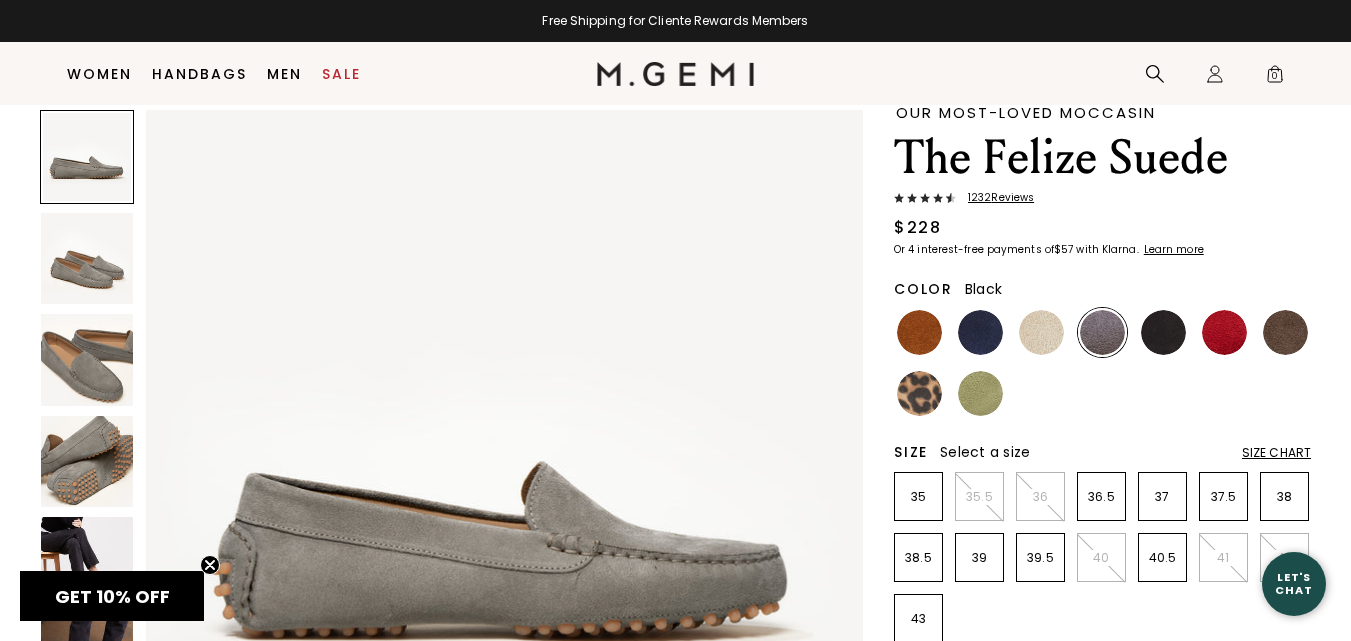 click at bounding box center [1163, 332] 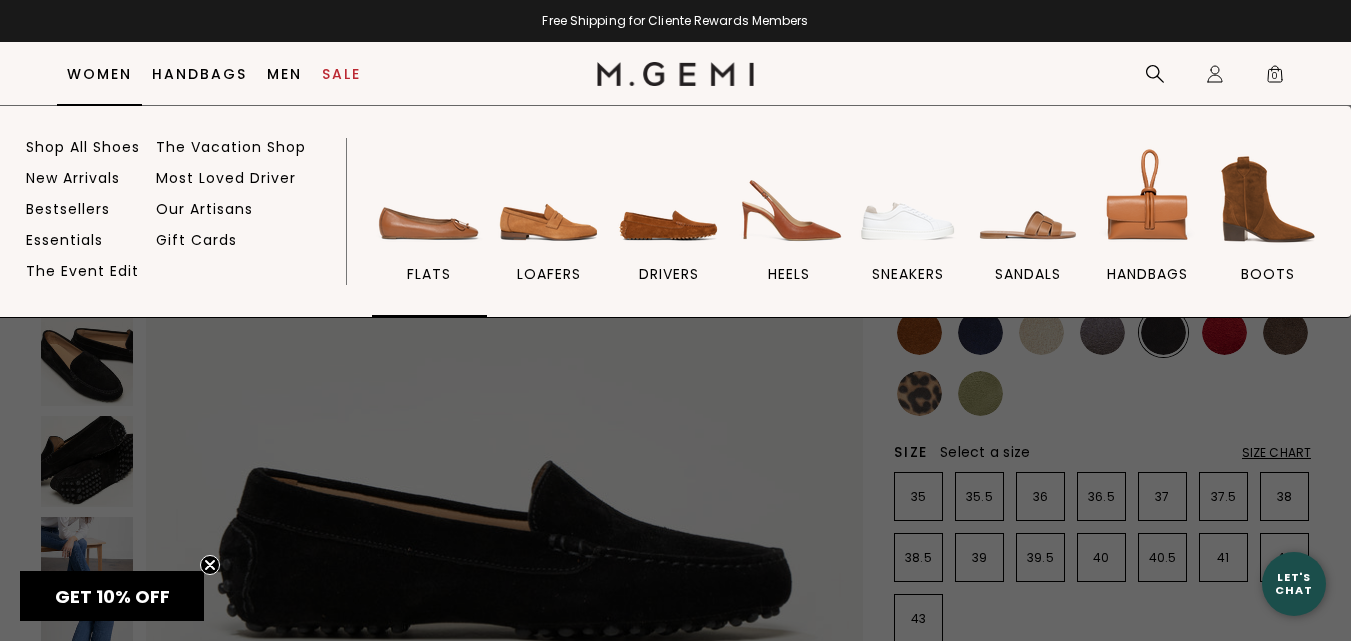 click at bounding box center [429, 199] 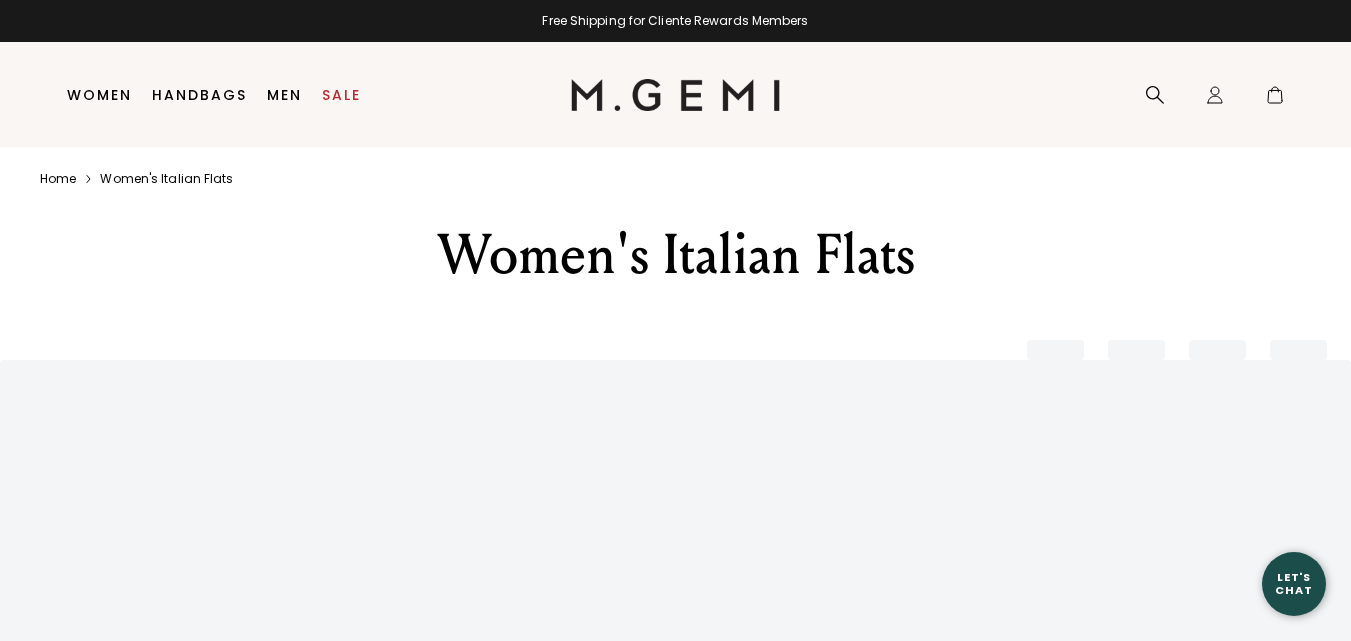 scroll, scrollTop: 0, scrollLeft: 0, axis: both 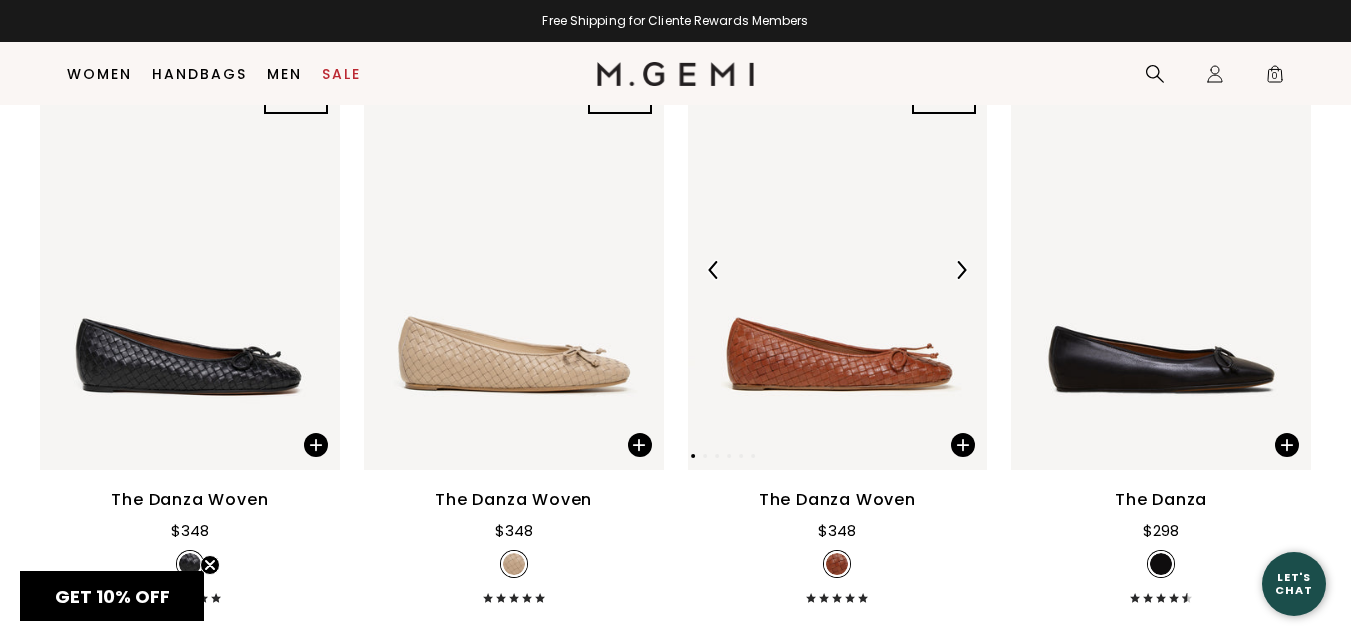 click at bounding box center (838, 270) 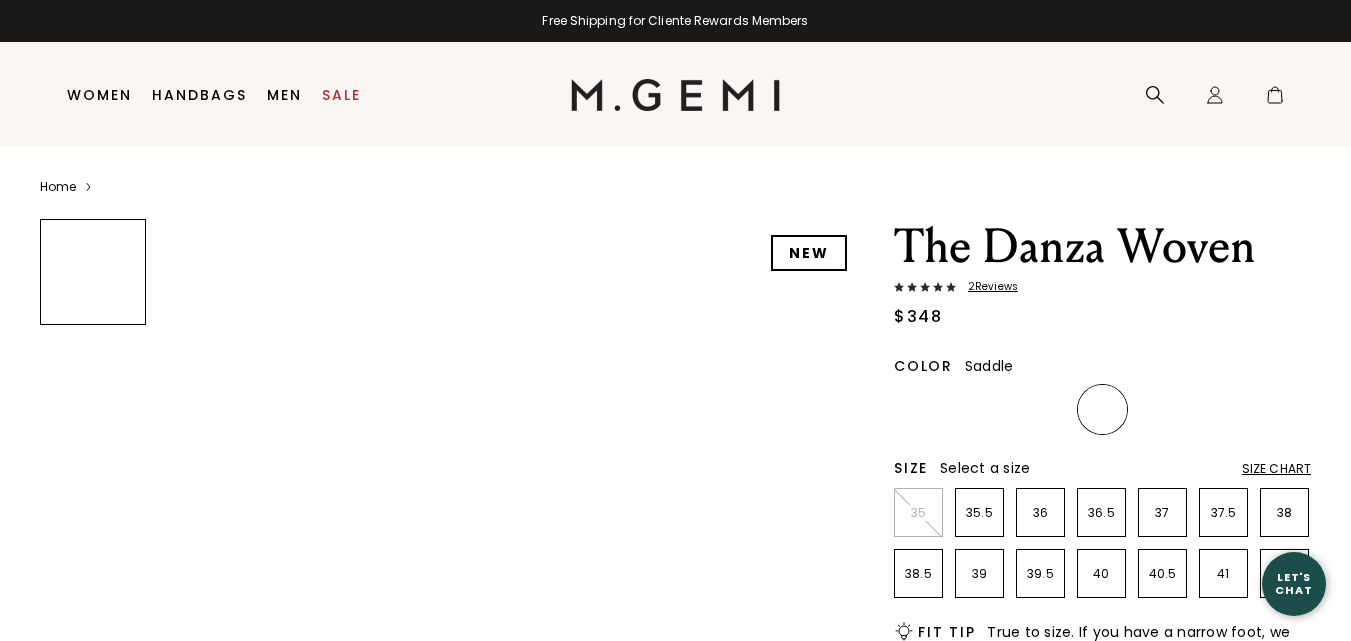 scroll, scrollTop: 0, scrollLeft: 0, axis: both 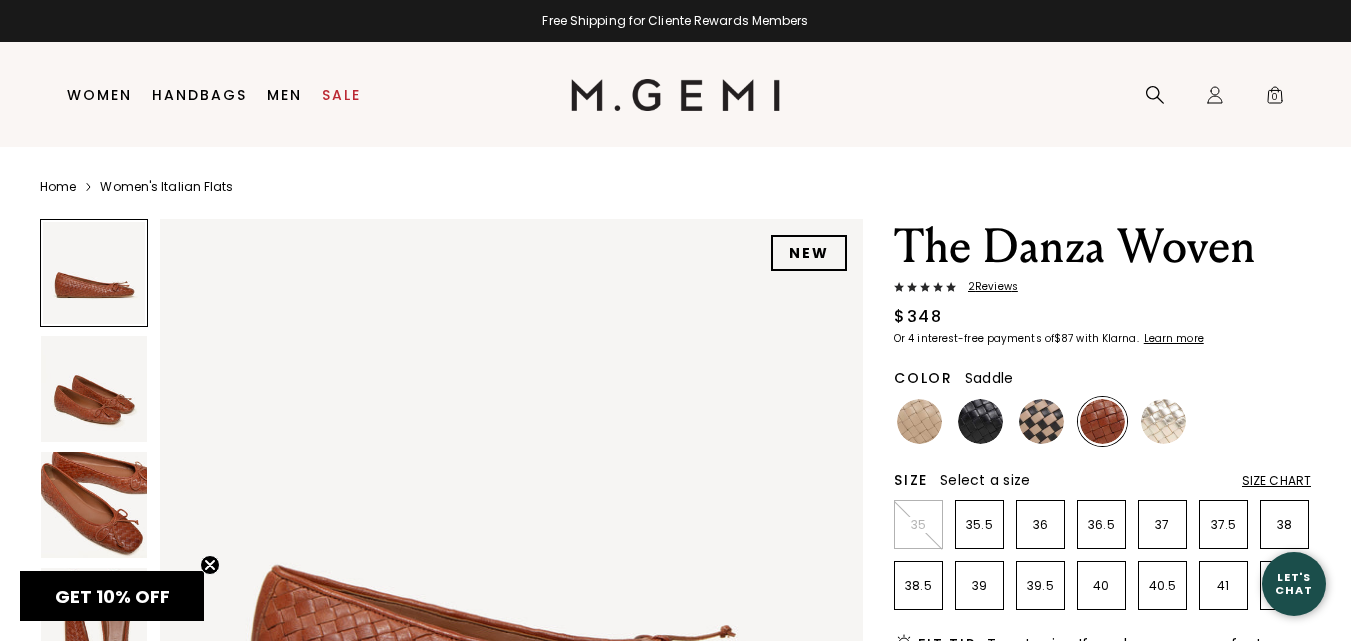 click on "2  Review s" at bounding box center (987, 287) 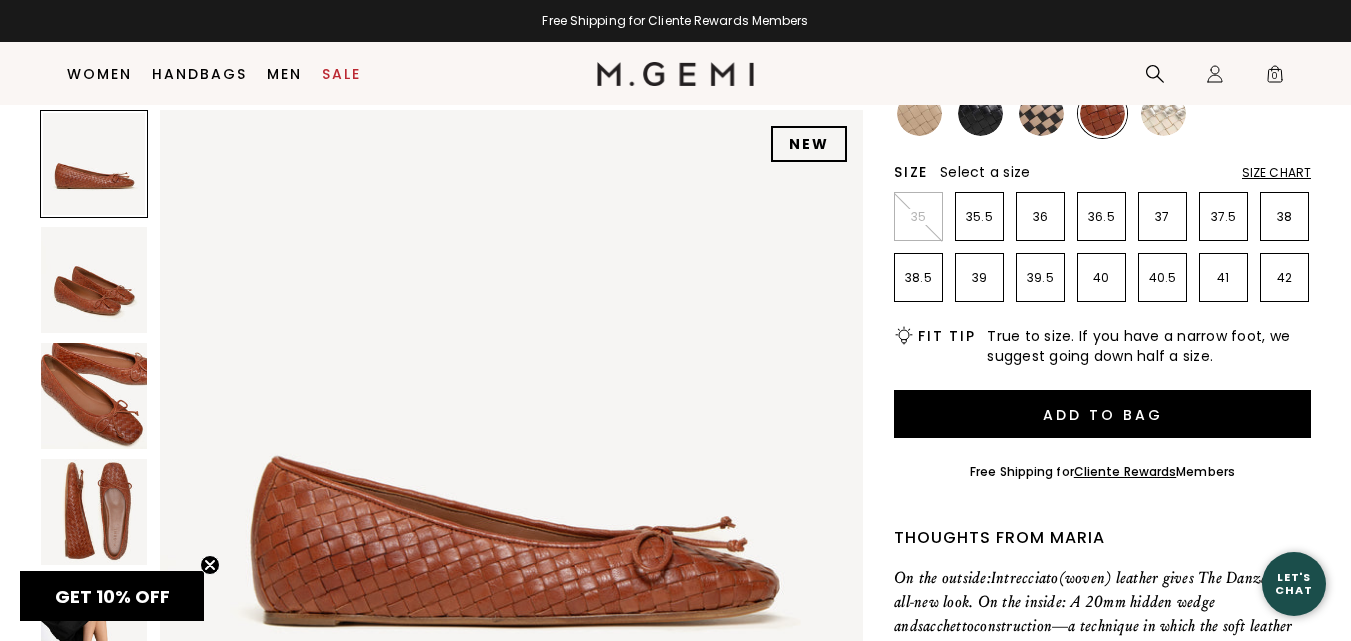 scroll, scrollTop: 223, scrollLeft: 0, axis: vertical 